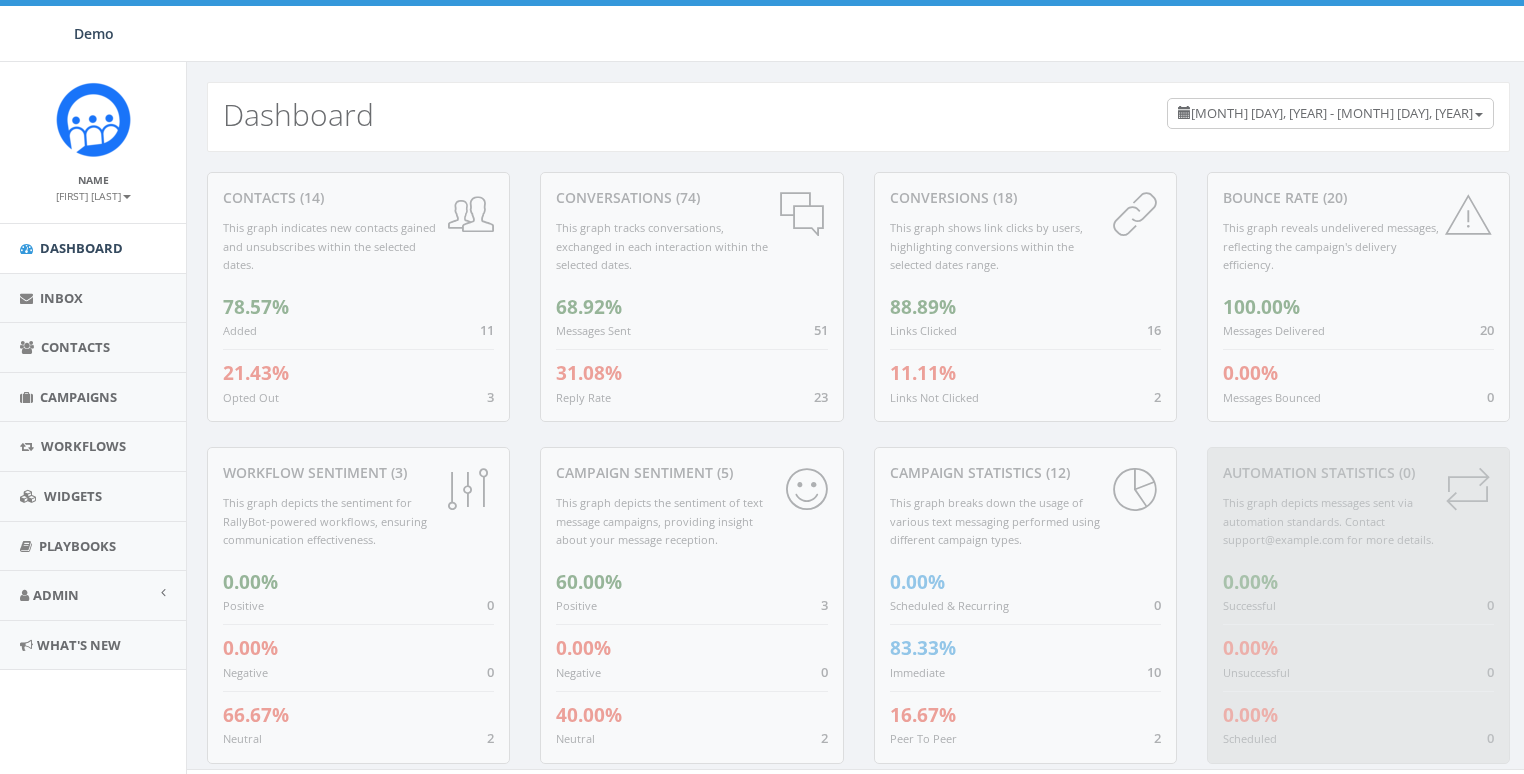 scroll, scrollTop: 0, scrollLeft: 0, axis: both 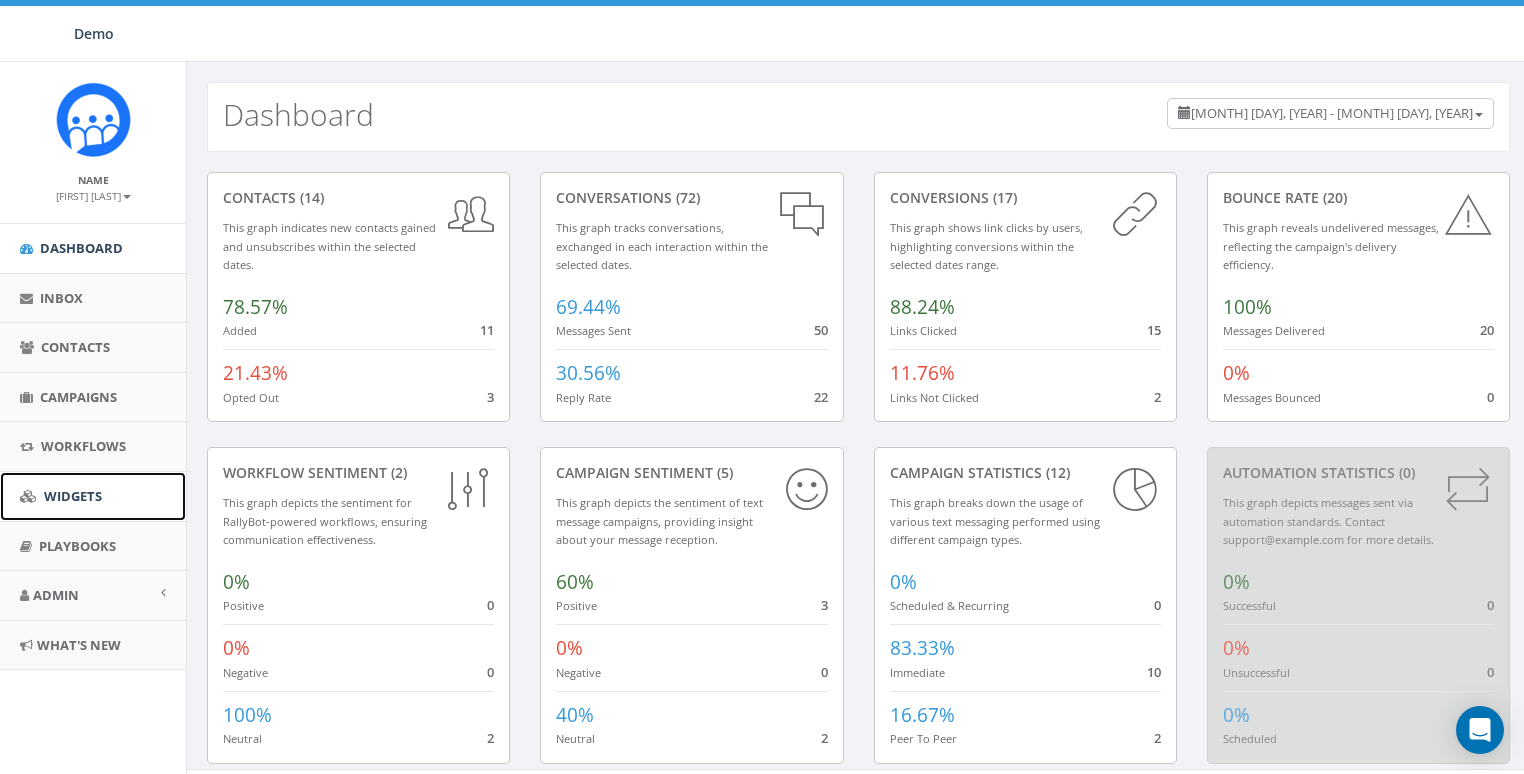 click on "Widgets" at bounding box center [73, 496] 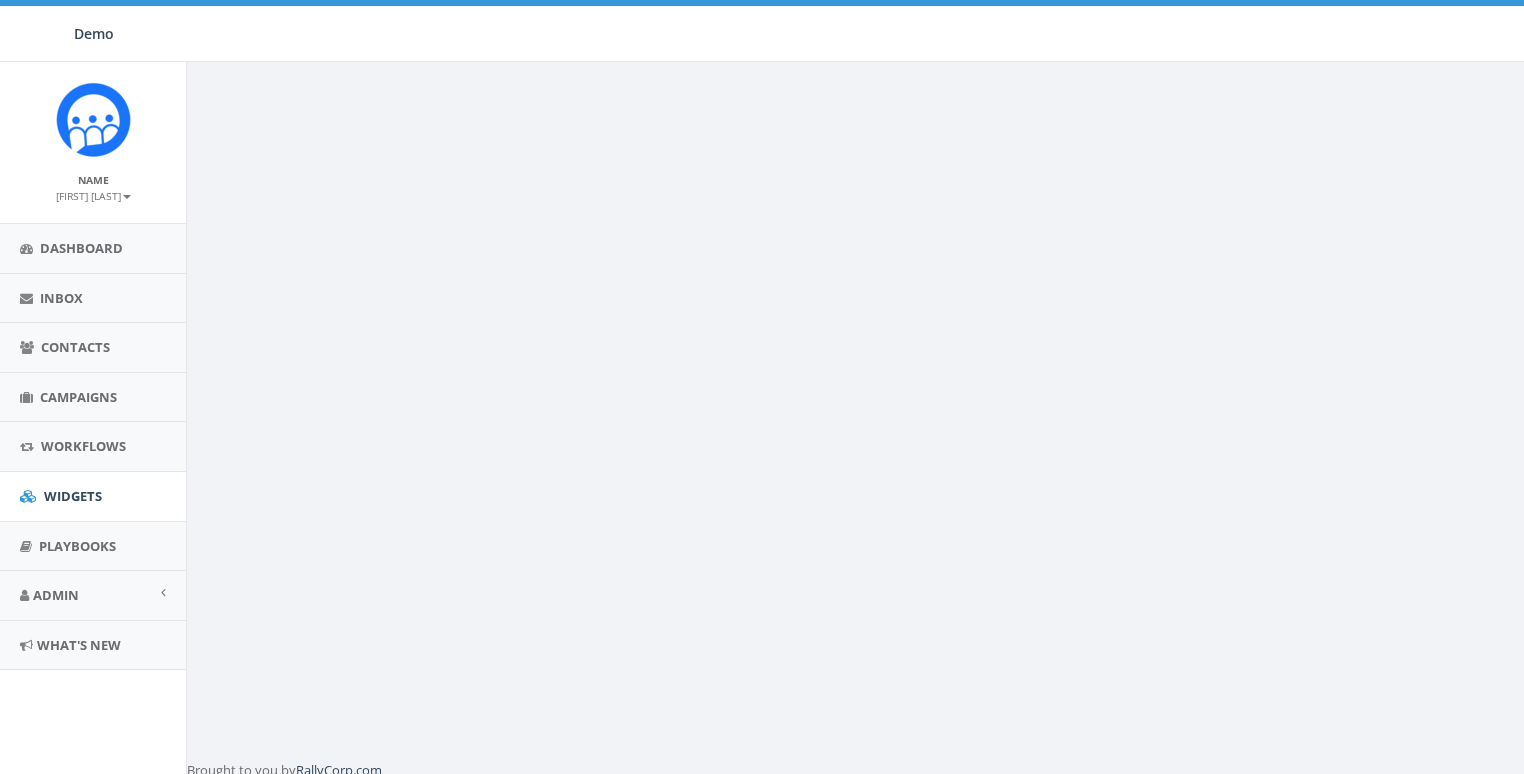 scroll, scrollTop: 0, scrollLeft: 0, axis: both 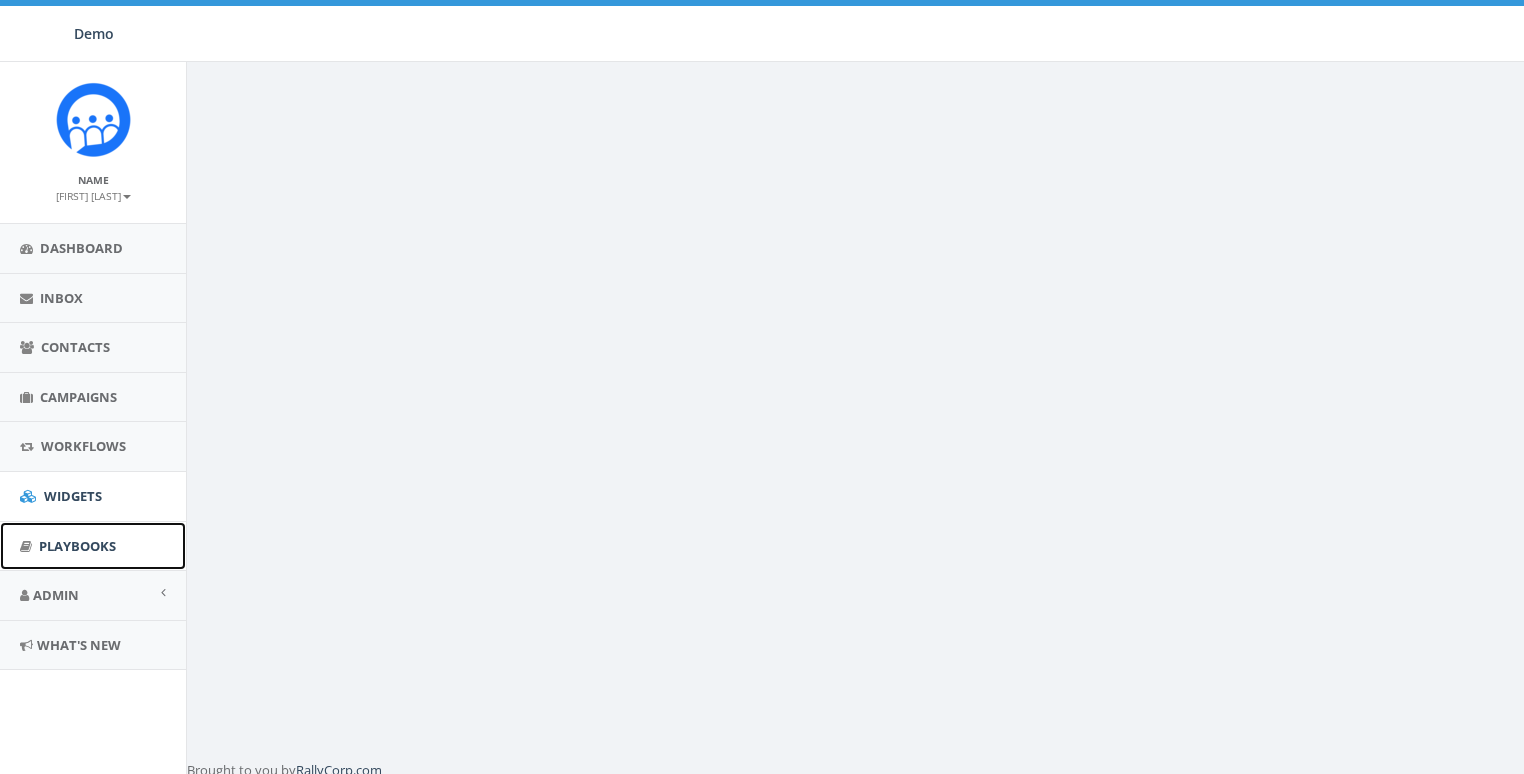 click on "Playbooks" at bounding box center [77, 546] 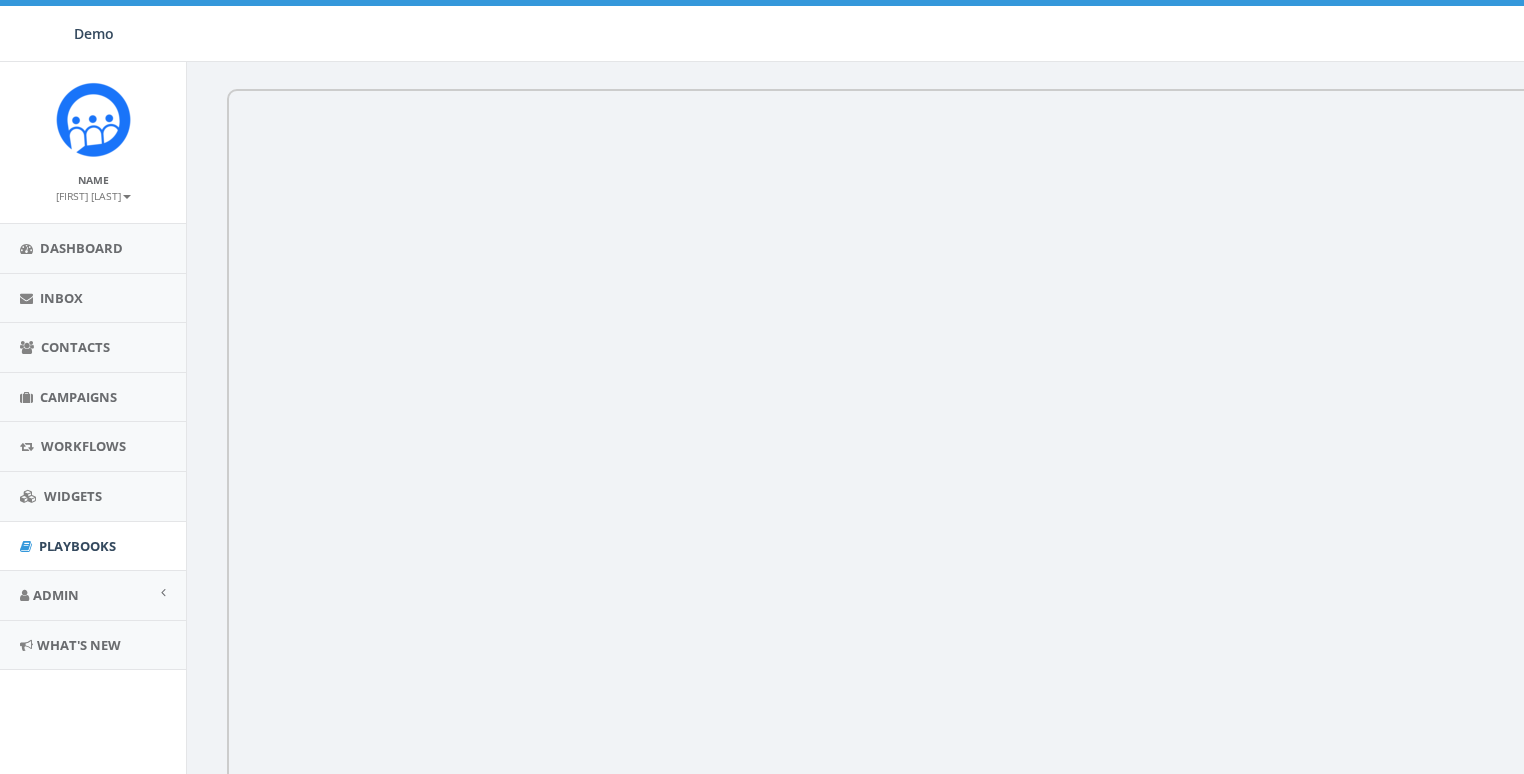 scroll, scrollTop: 0, scrollLeft: 0, axis: both 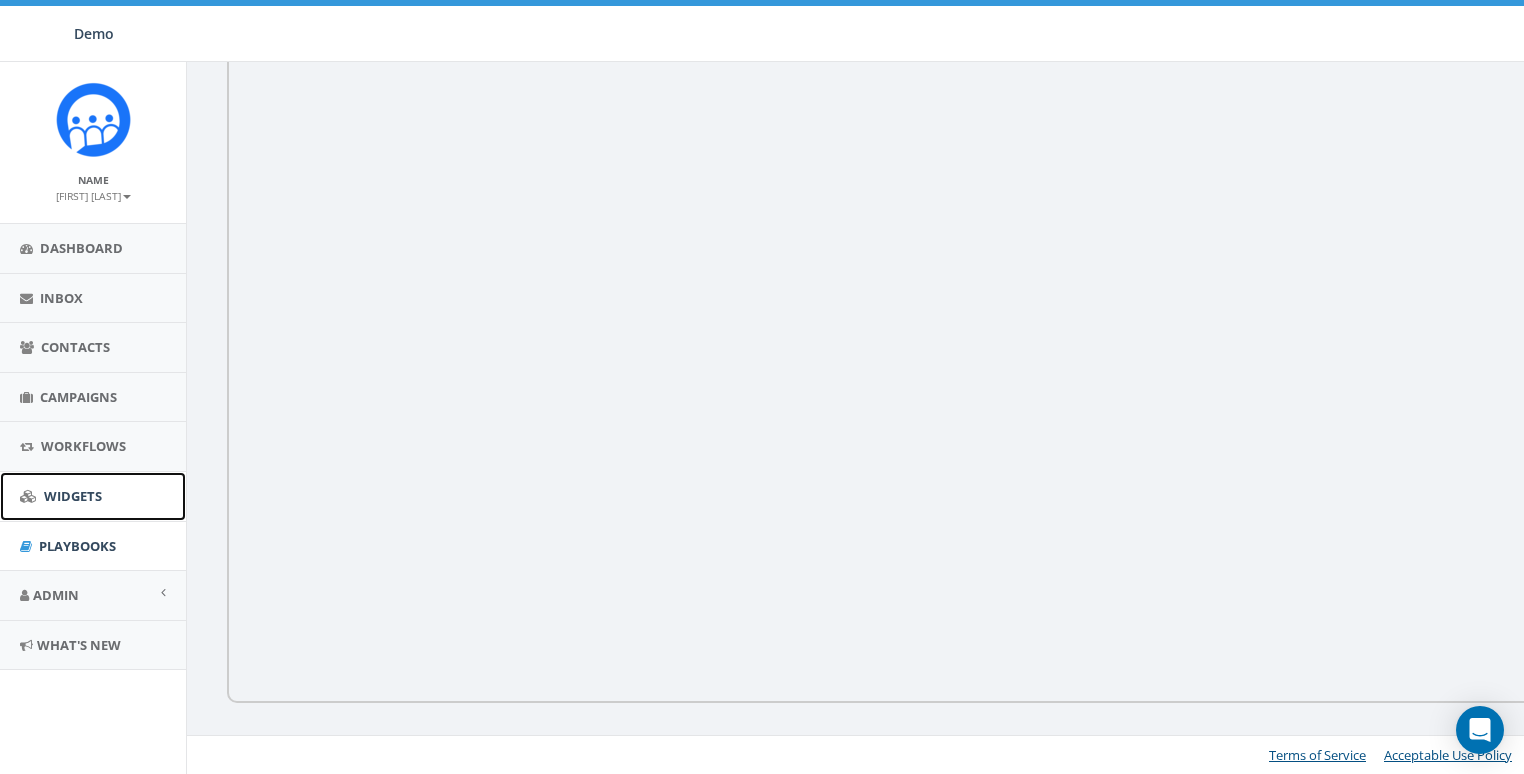 click on "Widgets" at bounding box center [73, 496] 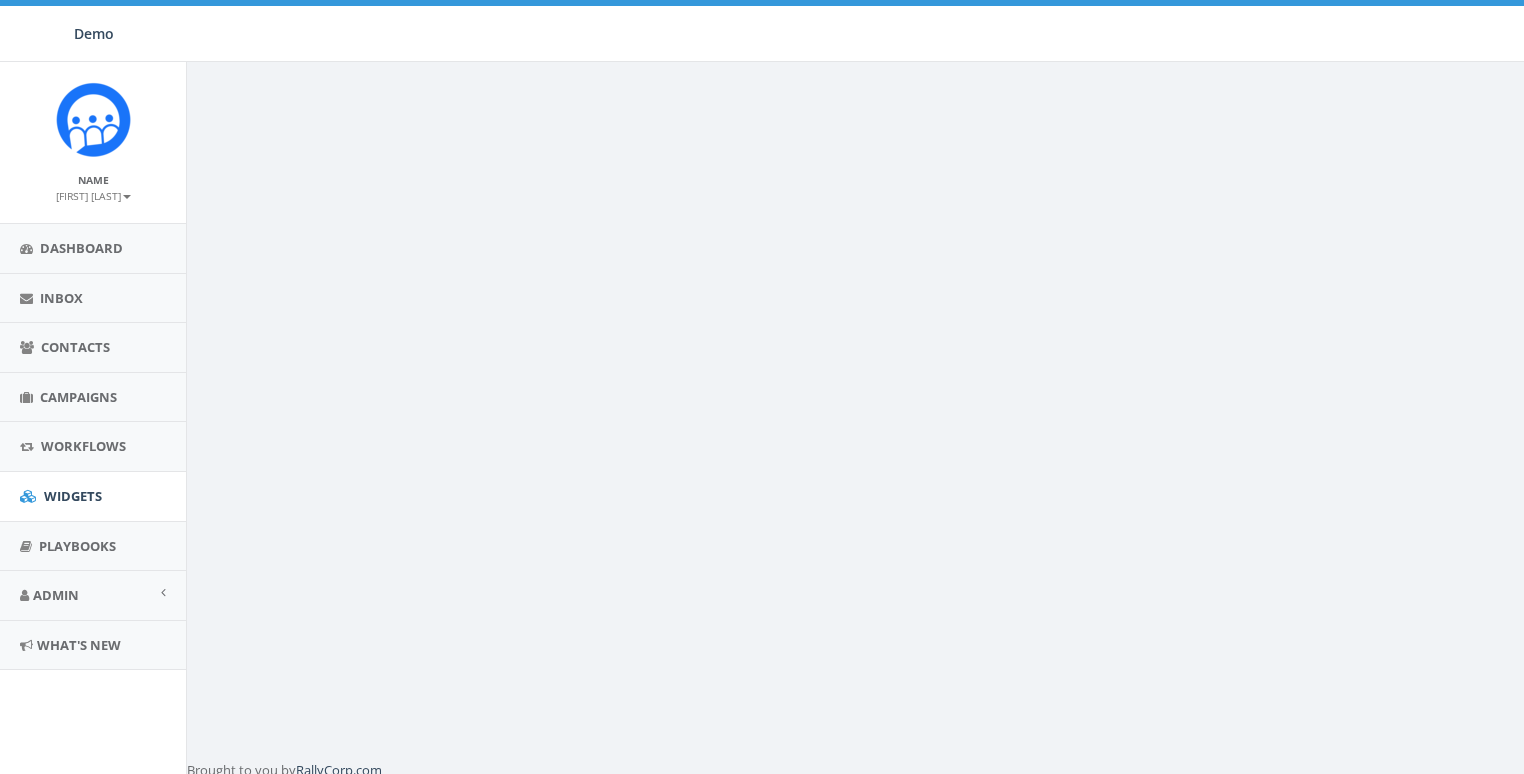 scroll, scrollTop: 0, scrollLeft: 0, axis: both 